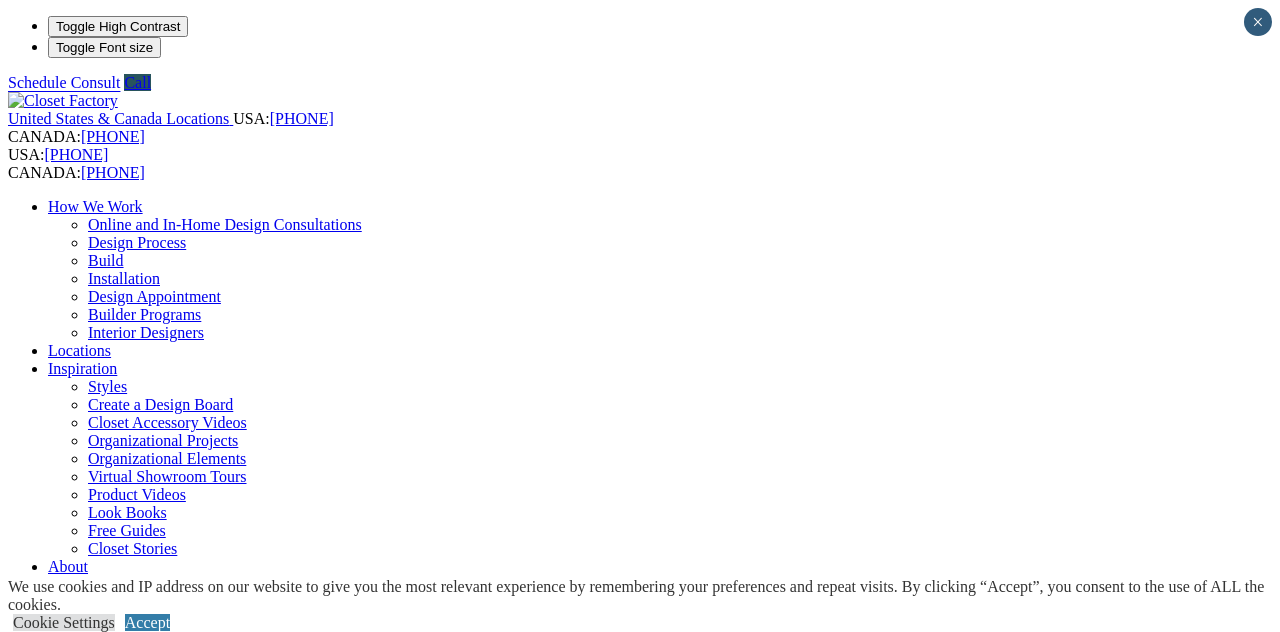 scroll, scrollTop: 0, scrollLeft: 0, axis: both 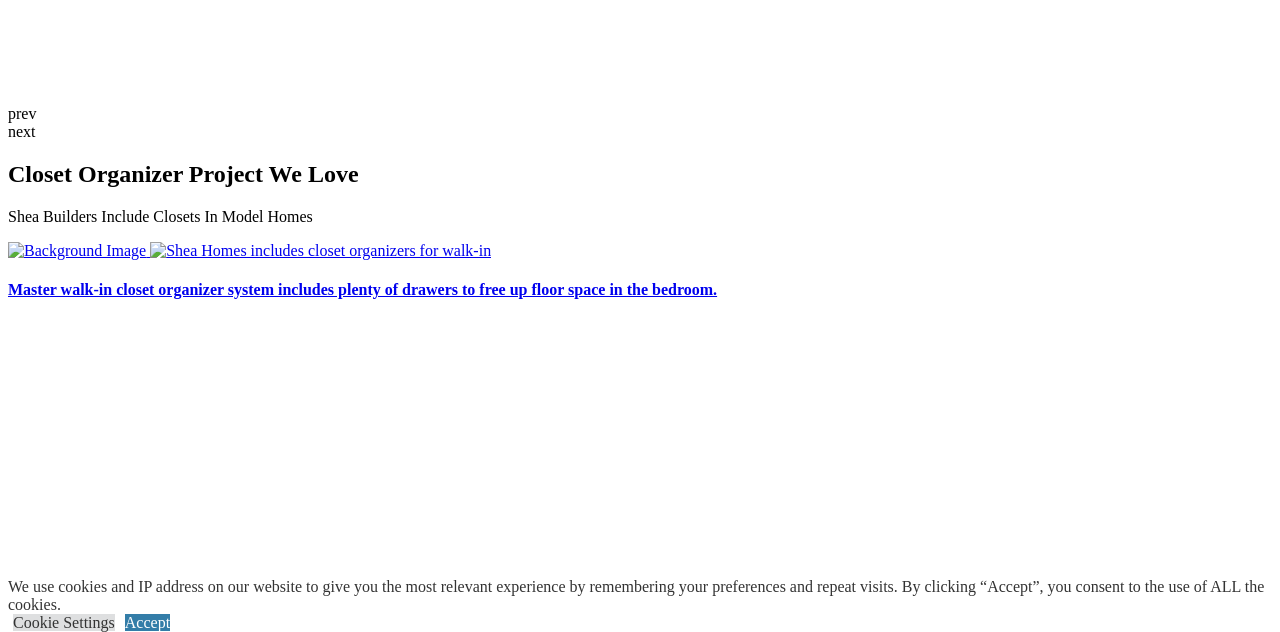 click at bounding box center (68, 2842) 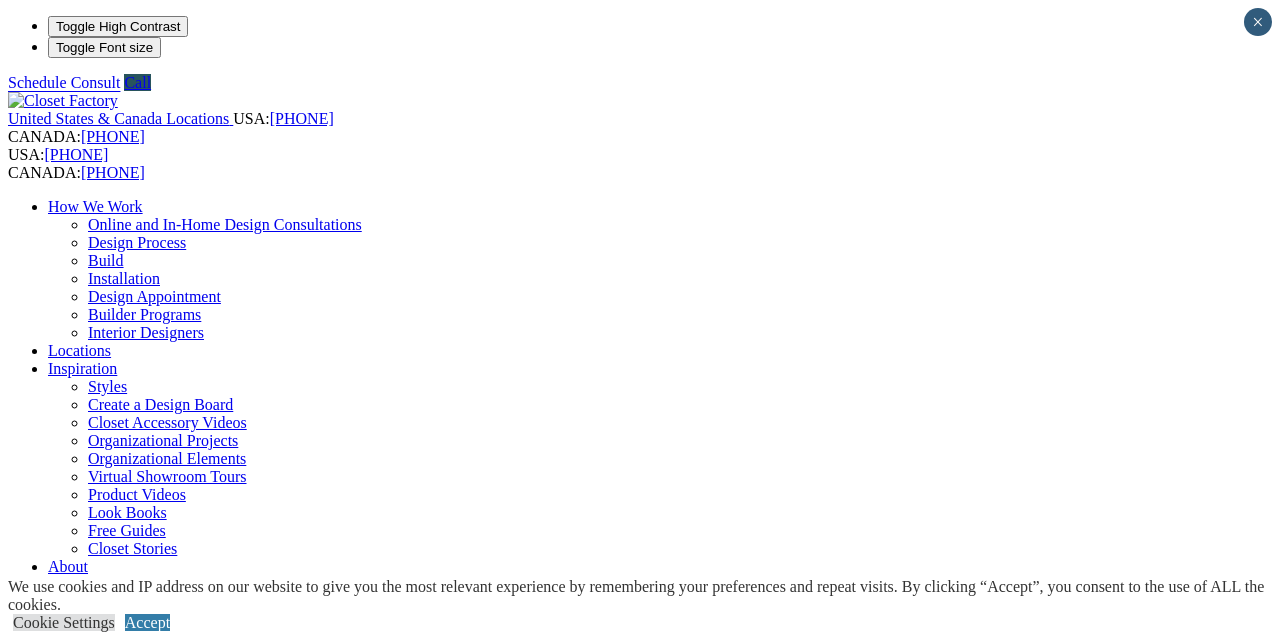 scroll, scrollTop: 0, scrollLeft: 0, axis: both 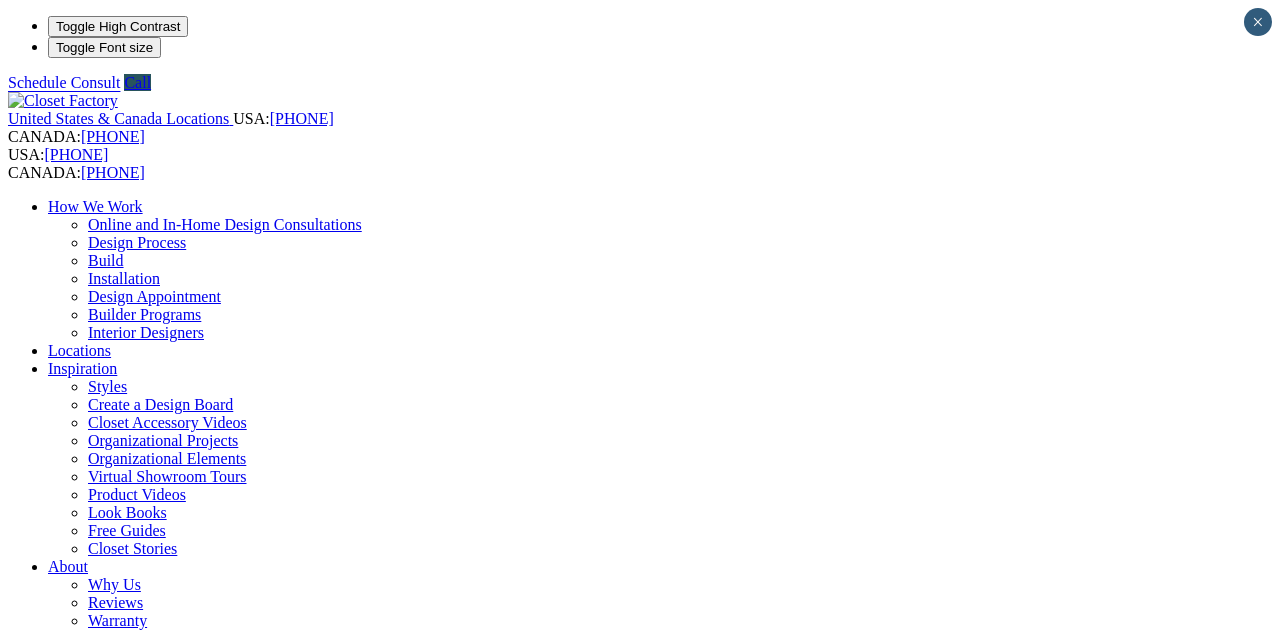 click on "Custom Closets" at bounding box center [98, 853] 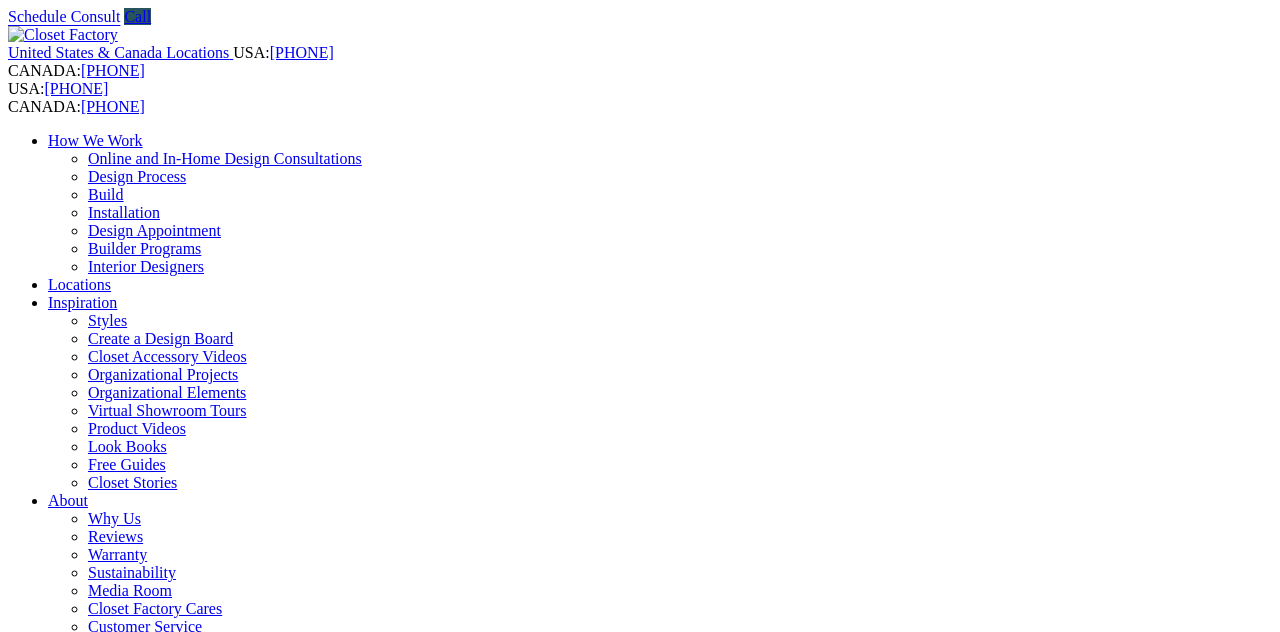 scroll, scrollTop: 0, scrollLeft: 0, axis: both 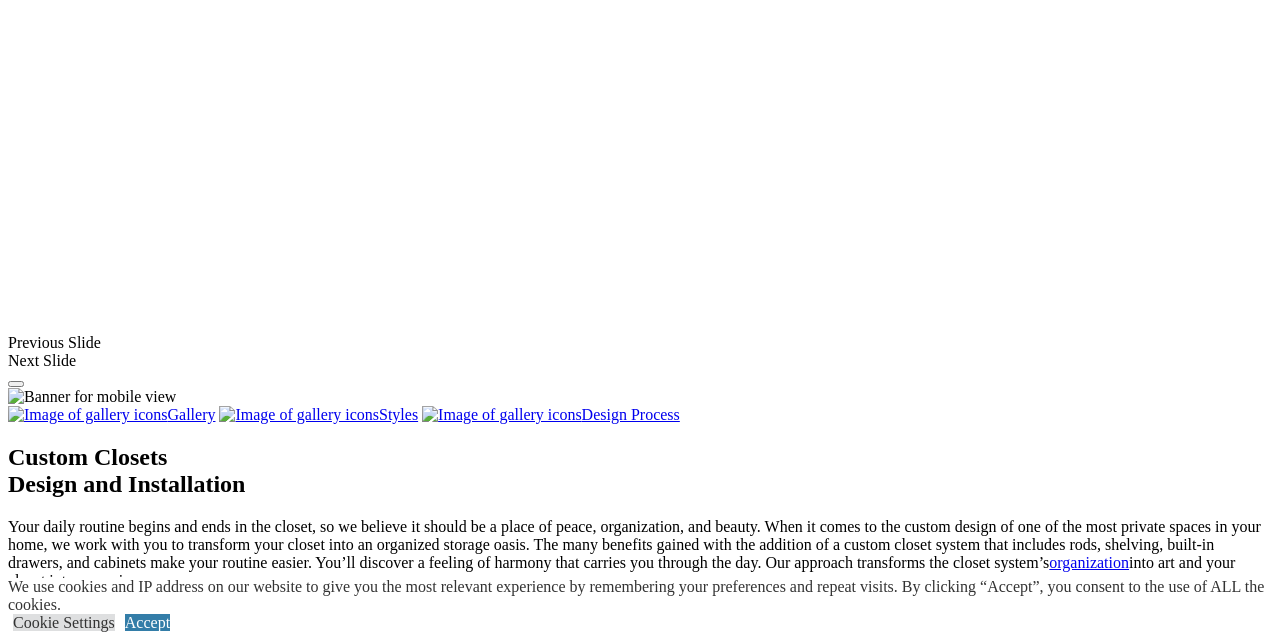 click at bounding box center [846, 2073] 